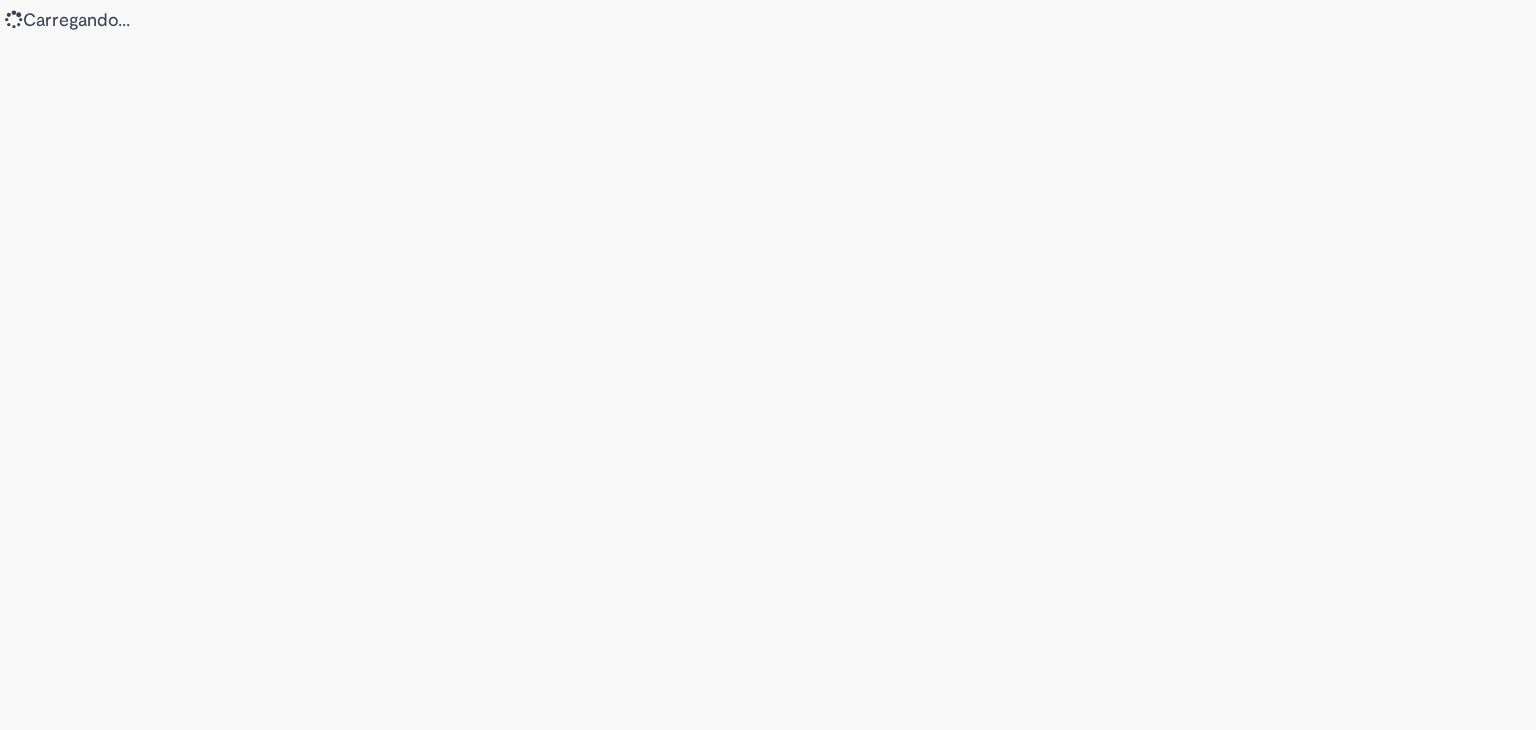 scroll, scrollTop: 0, scrollLeft: 0, axis: both 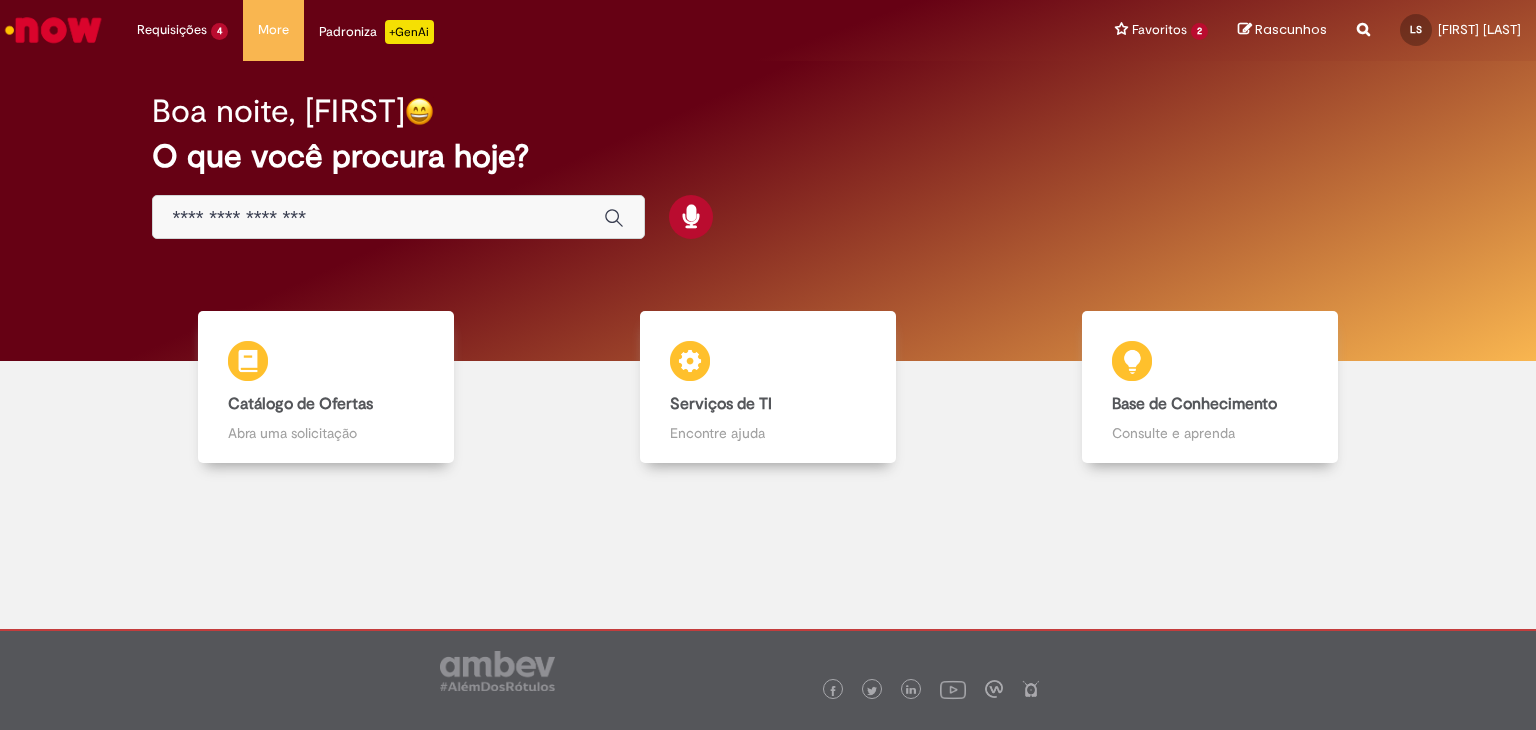 click at bounding box center [378, 218] 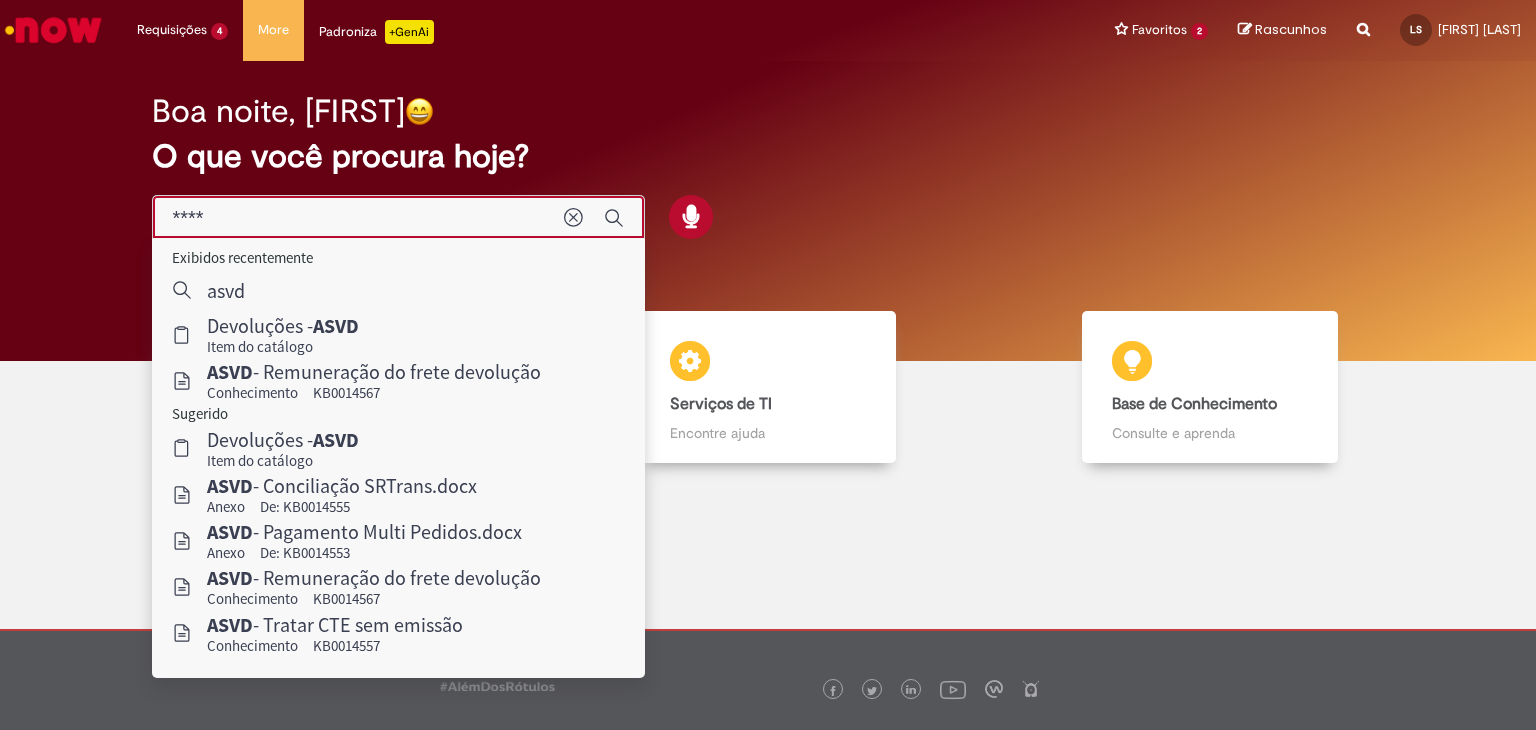 type on "****" 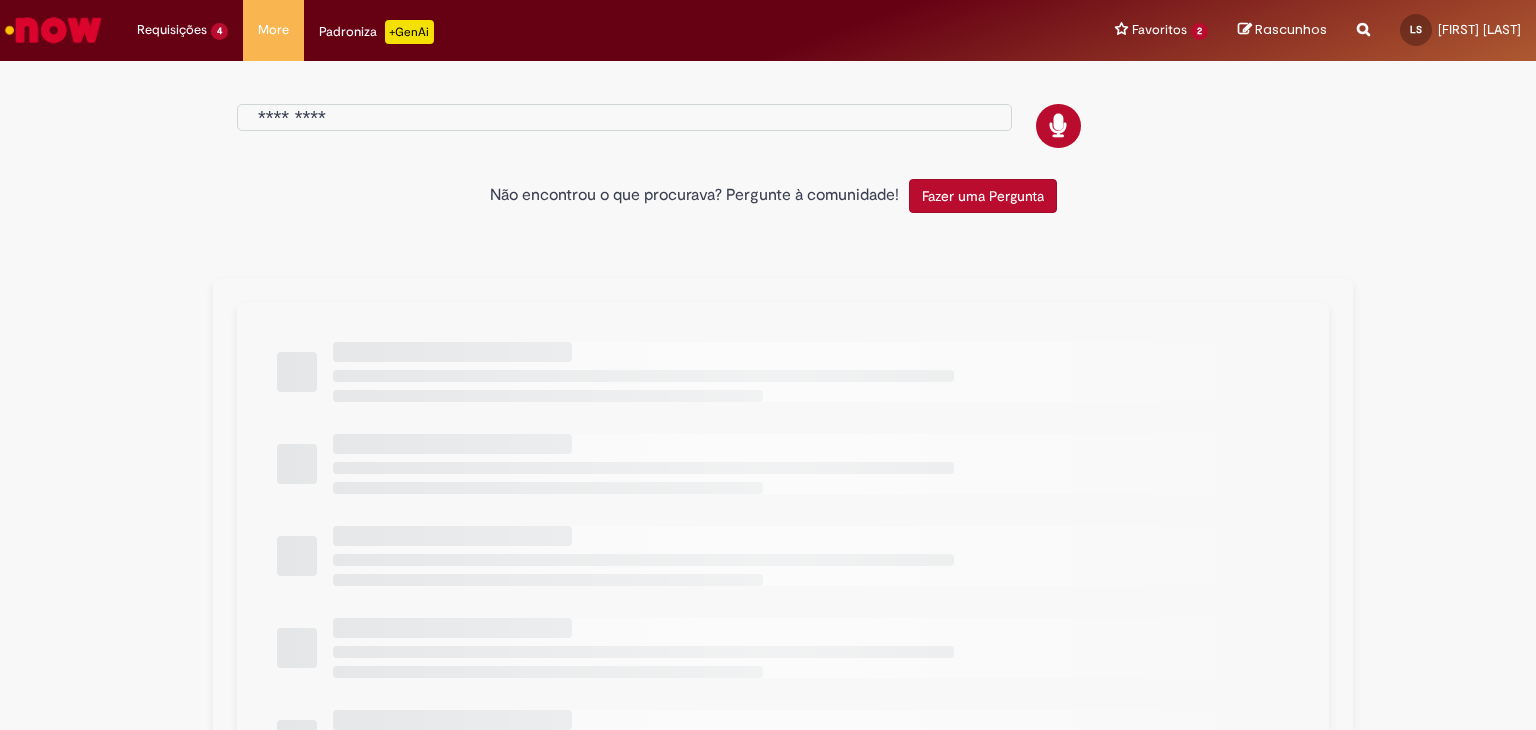 type on "****" 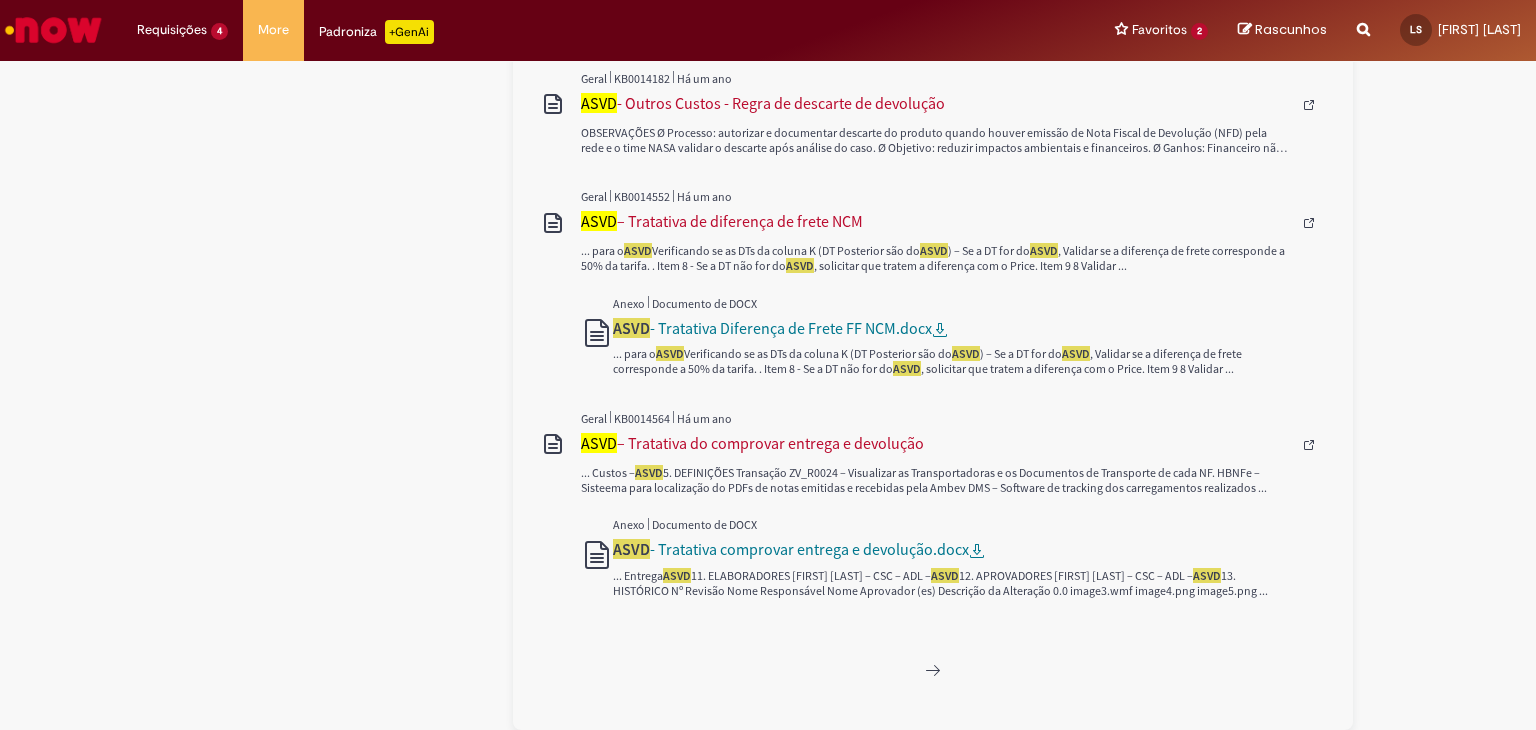 scroll, scrollTop: 1847, scrollLeft: 0, axis: vertical 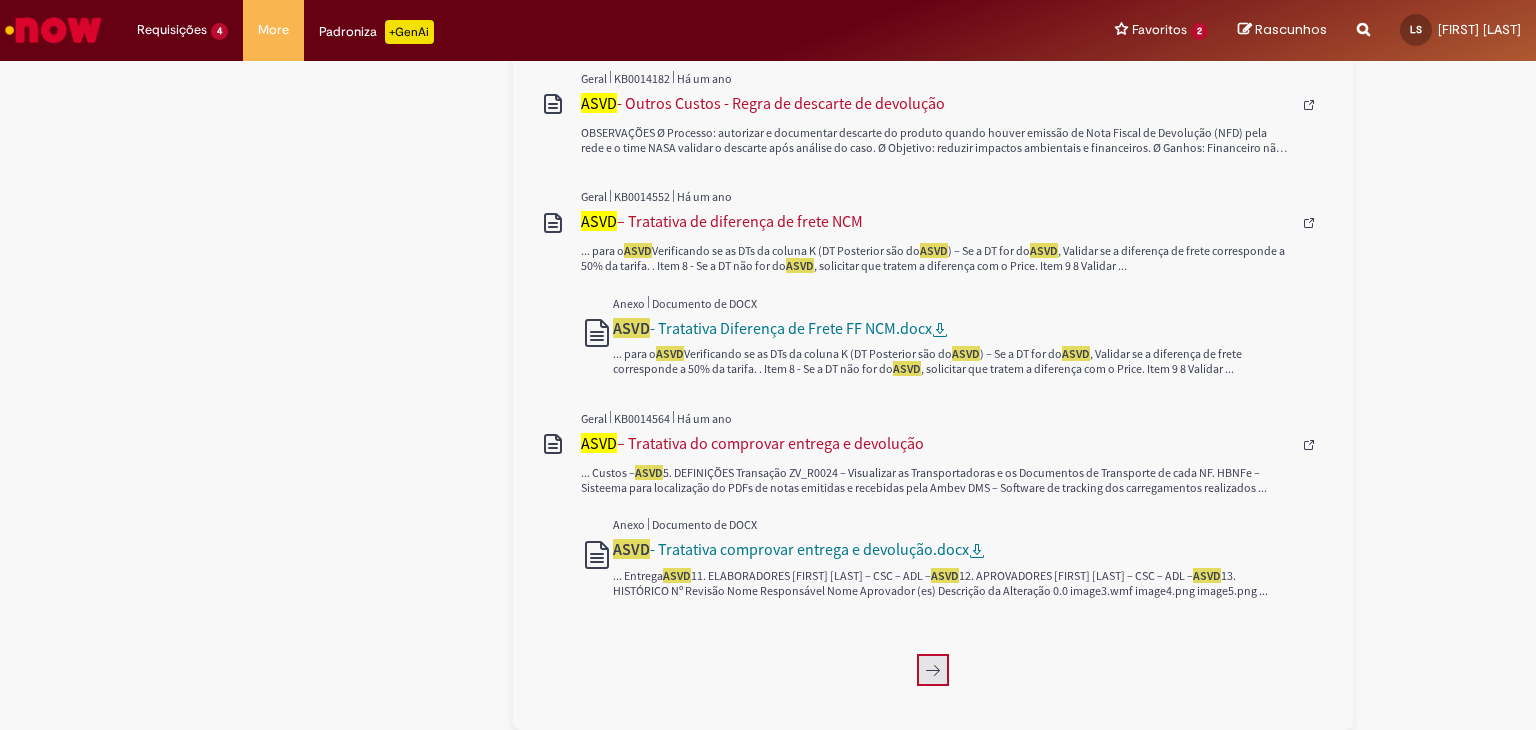click at bounding box center [933, 670] 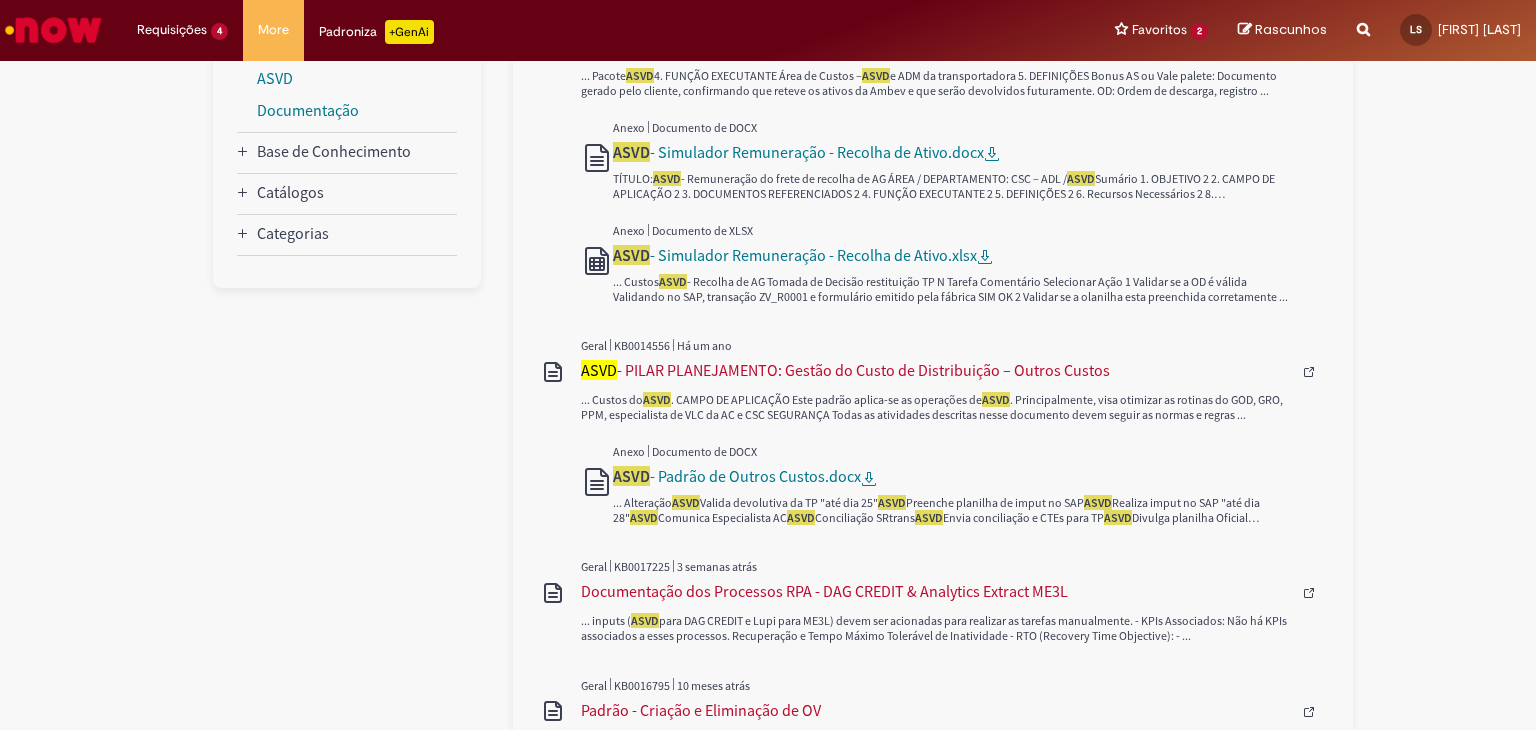 scroll, scrollTop: 0, scrollLeft: 0, axis: both 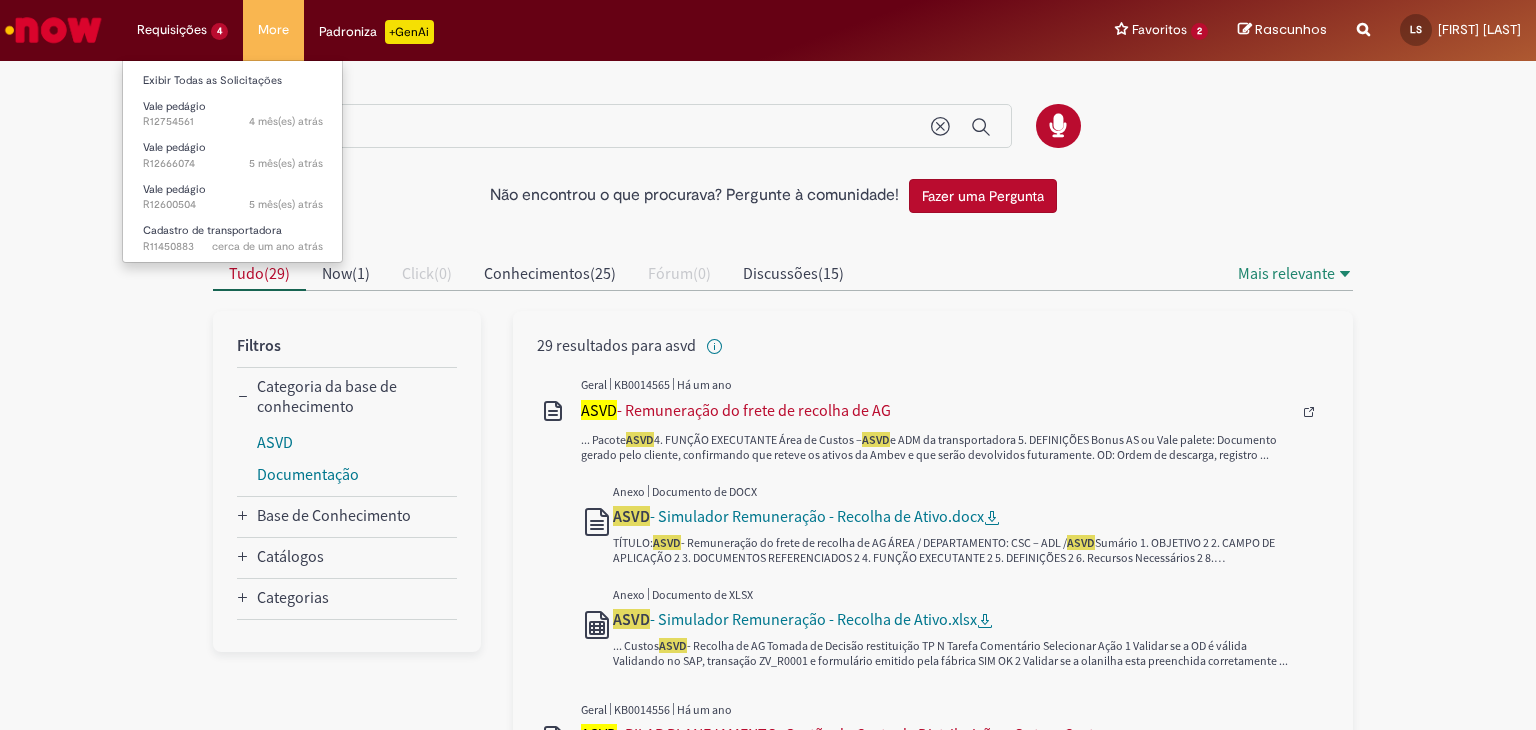 click on "Requisições   4
Exibir Todas as Solicitações
Vale pedágio
4 mês(es) atrás 4 meses atrás  R12754561
Vale pedágio
5 mês(es) atrás 5 meses atrás  R12666074
Vale pedágio
5 mês(es) atrás 5 meses atrás  R12600504
Cadastro de transportadora
cerca de um ano atrás cerca de um ano atrás  R11450883" at bounding box center [182, 30] 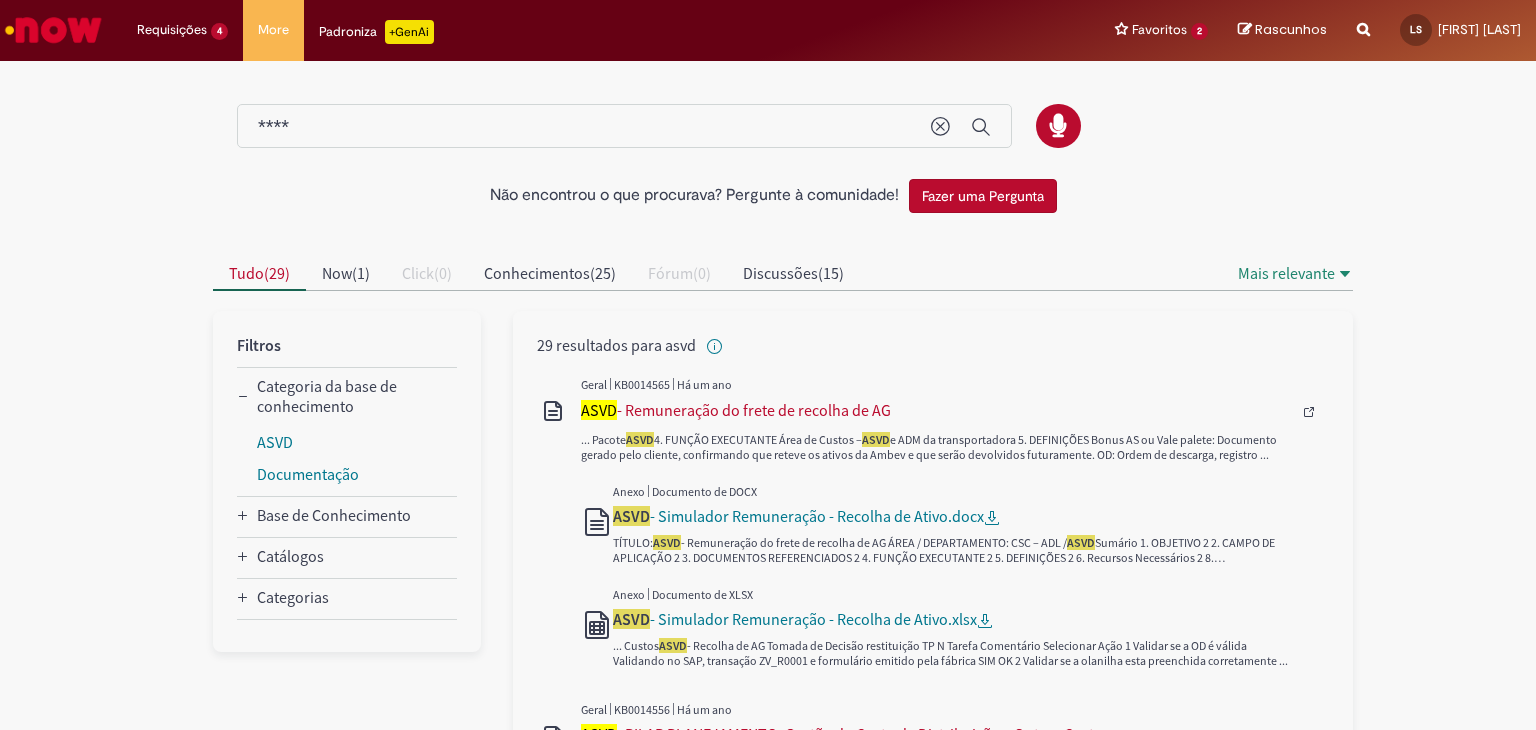 click at bounding box center (53, 30) 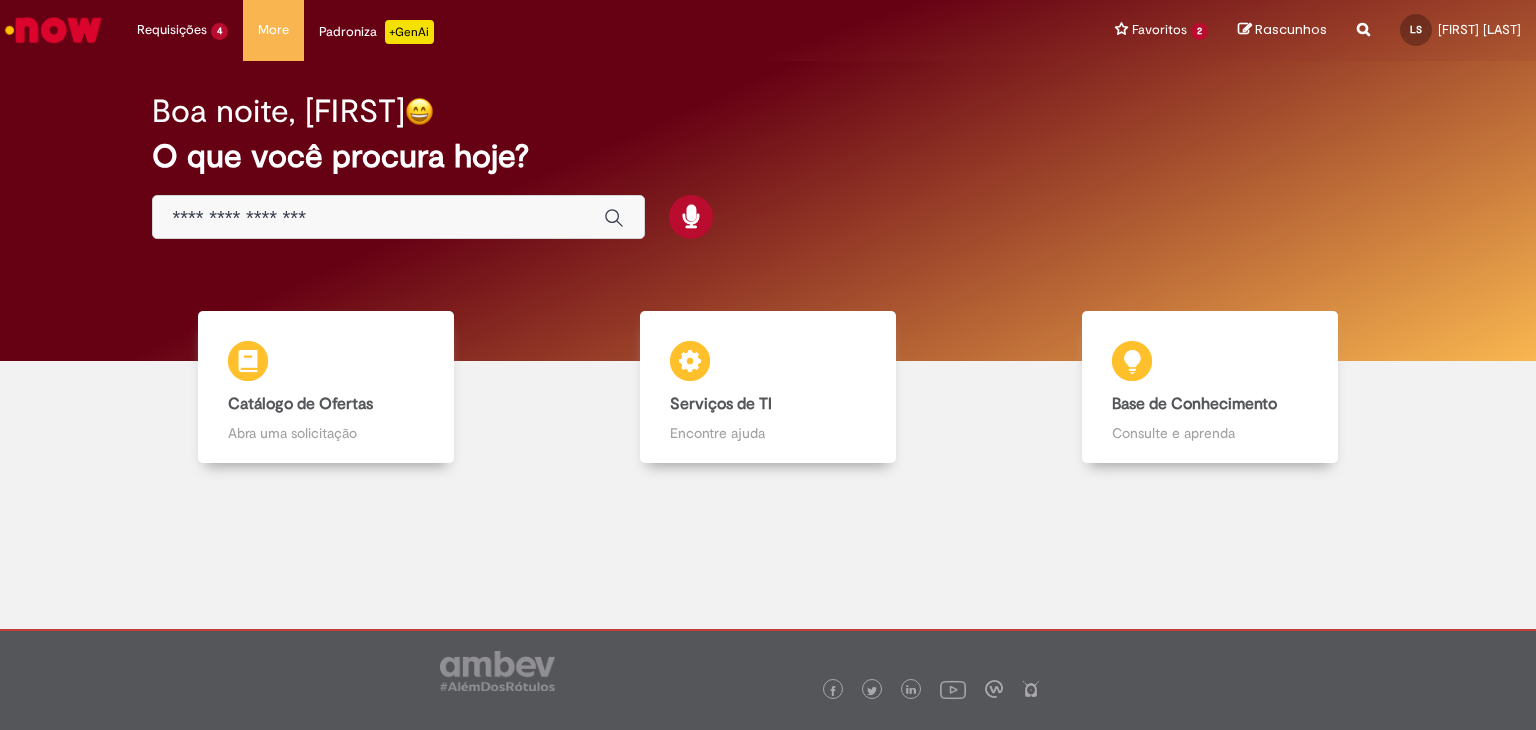 scroll, scrollTop: 0, scrollLeft: 0, axis: both 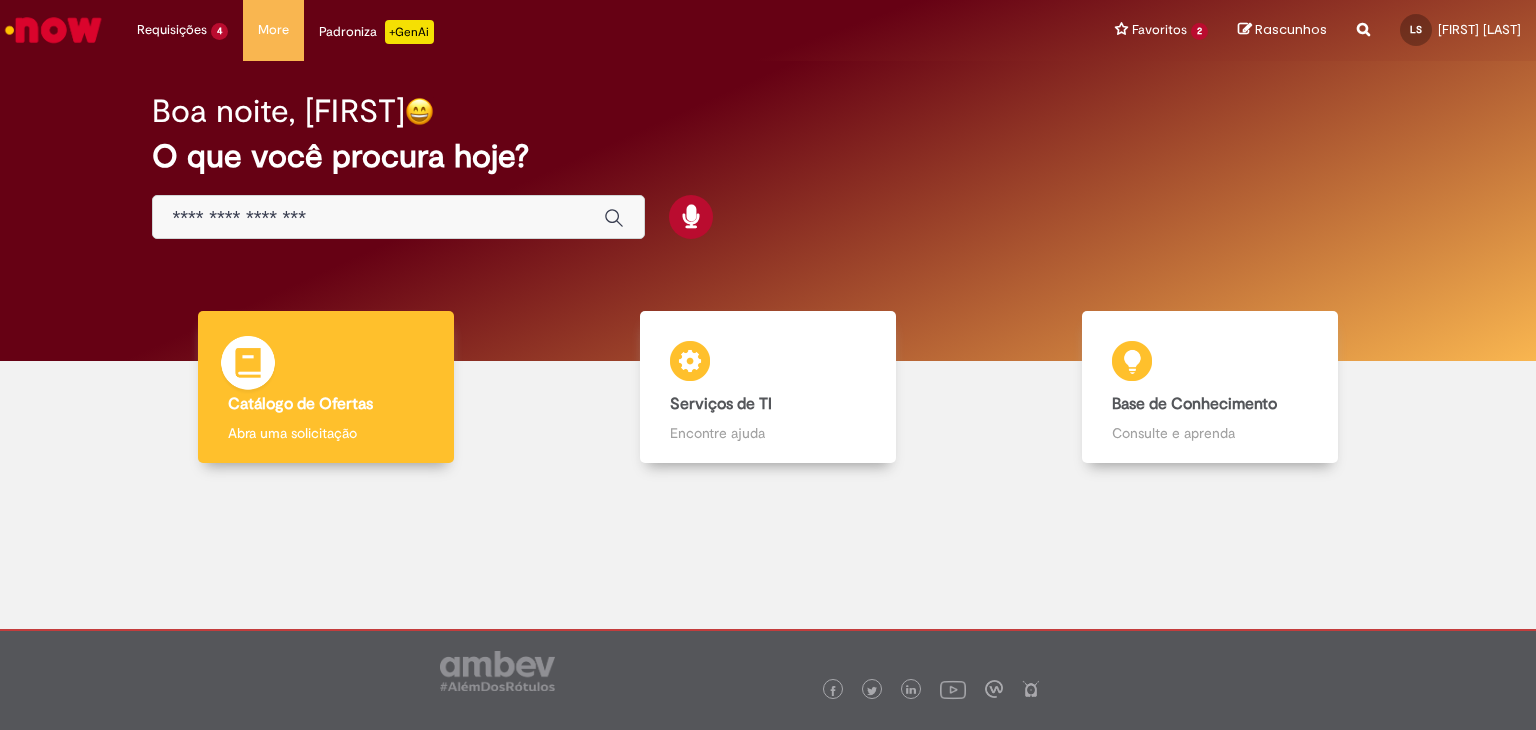 click on "Catálogo de Ofertas
Catálogo de Ofertas
Abra uma solicitação" at bounding box center (326, 387) 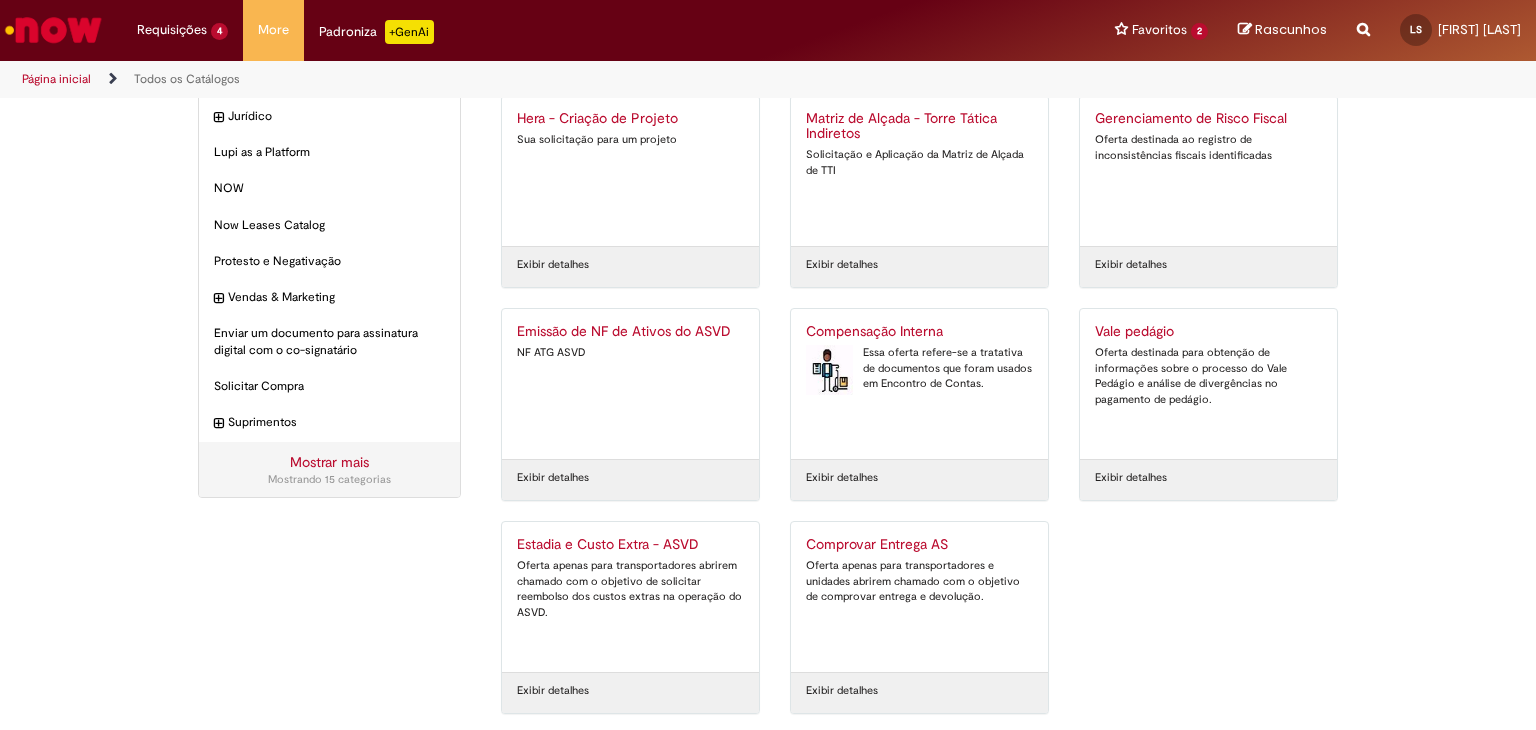 scroll, scrollTop: 278, scrollLeft: 0, axis: vertical 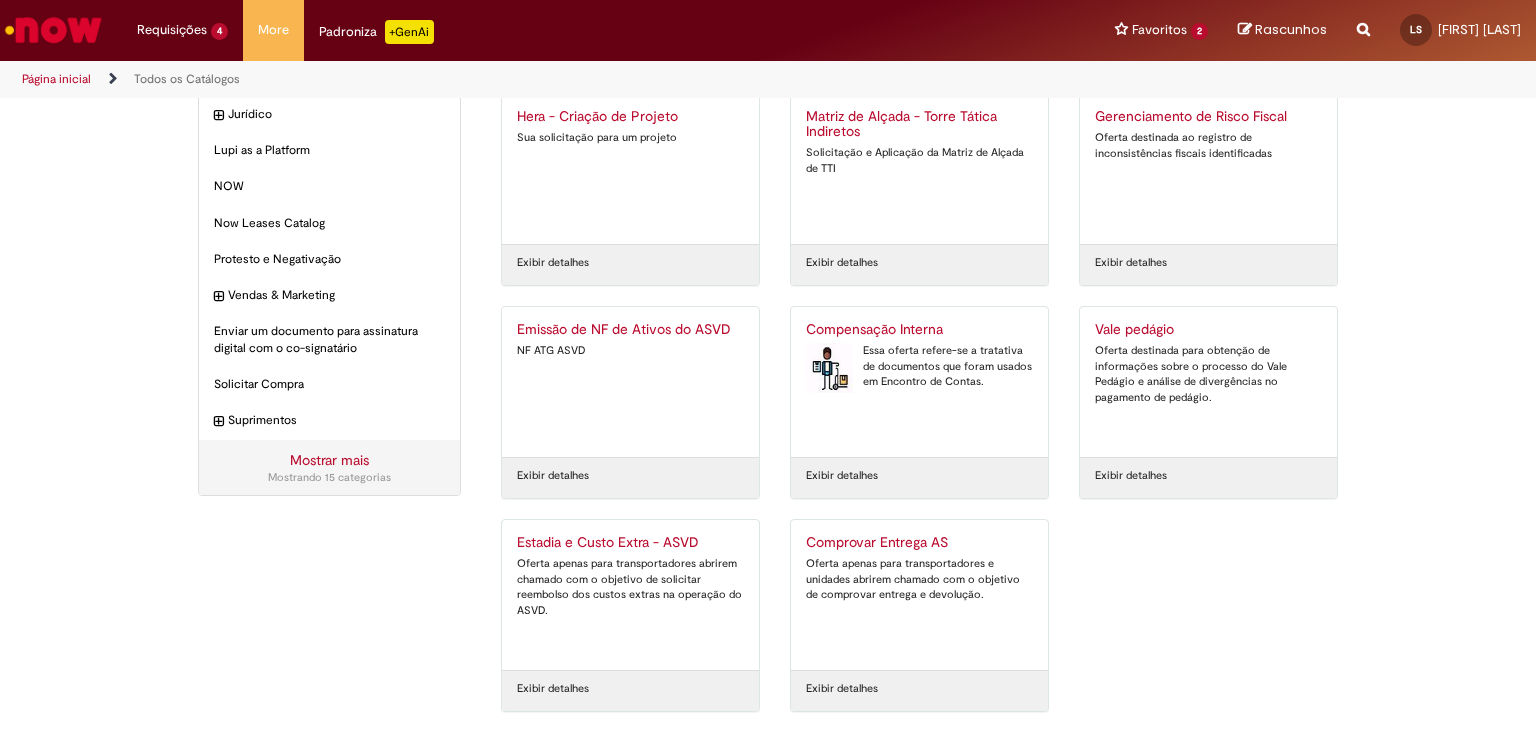 click on "Oferta apenas para transportadores abrirem chamado com o objetivo de solicitar reembolso dos custos extras na operação do ASVD." at bounding box center (630, 587) 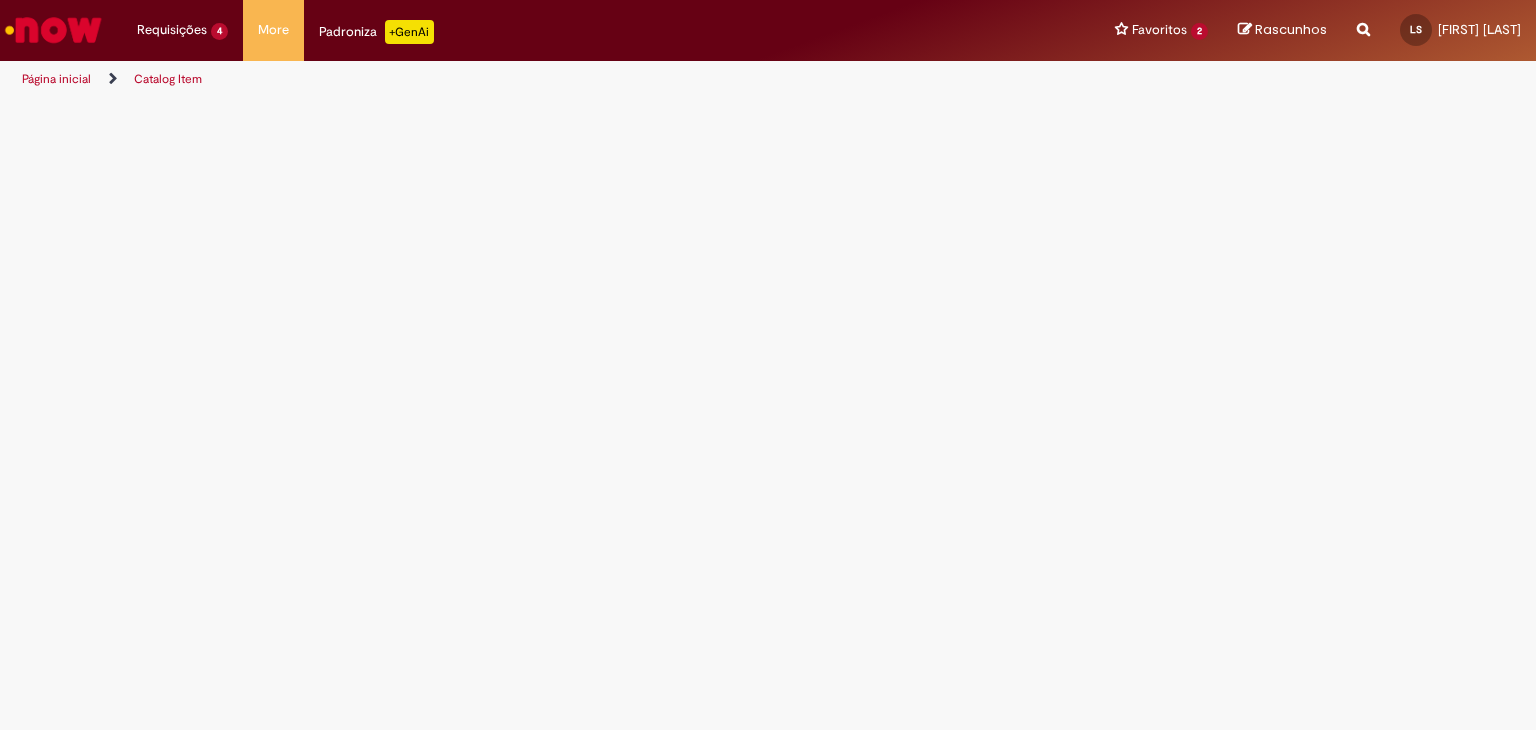 scroll, scrollTop: 0, scrollLeft: 0, axis: both 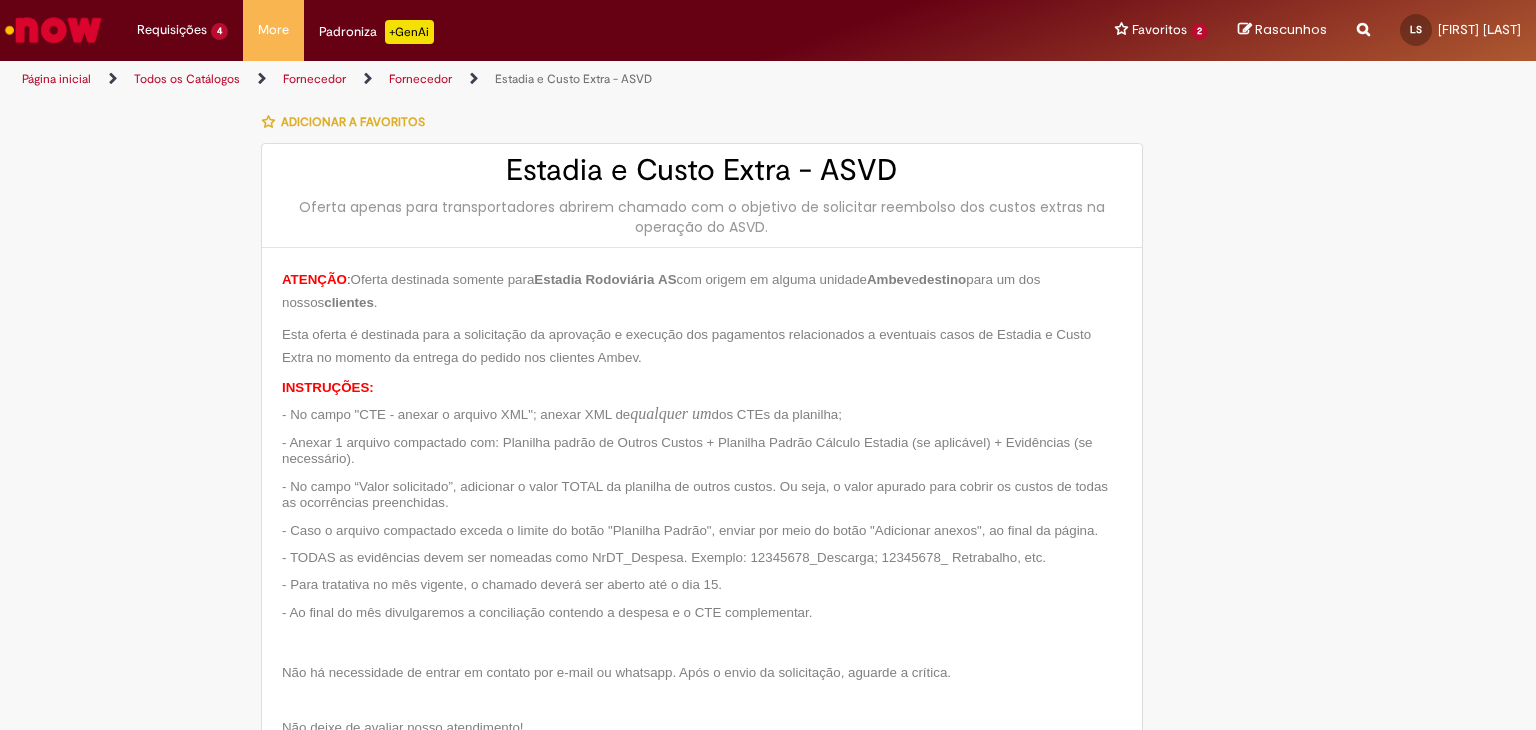 type on "**********" 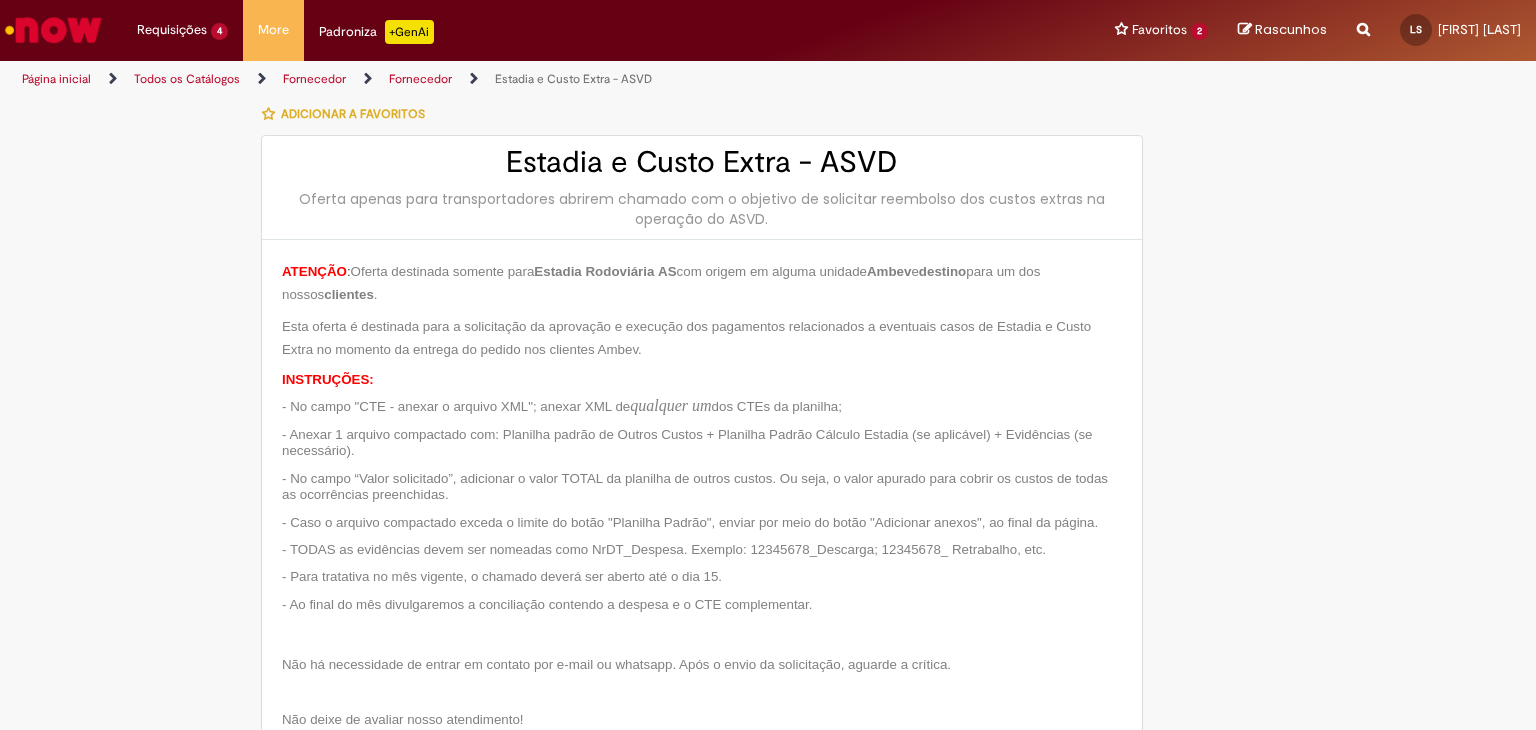scroll, scrollTop: 0, scrollLeft: 0, axis: both 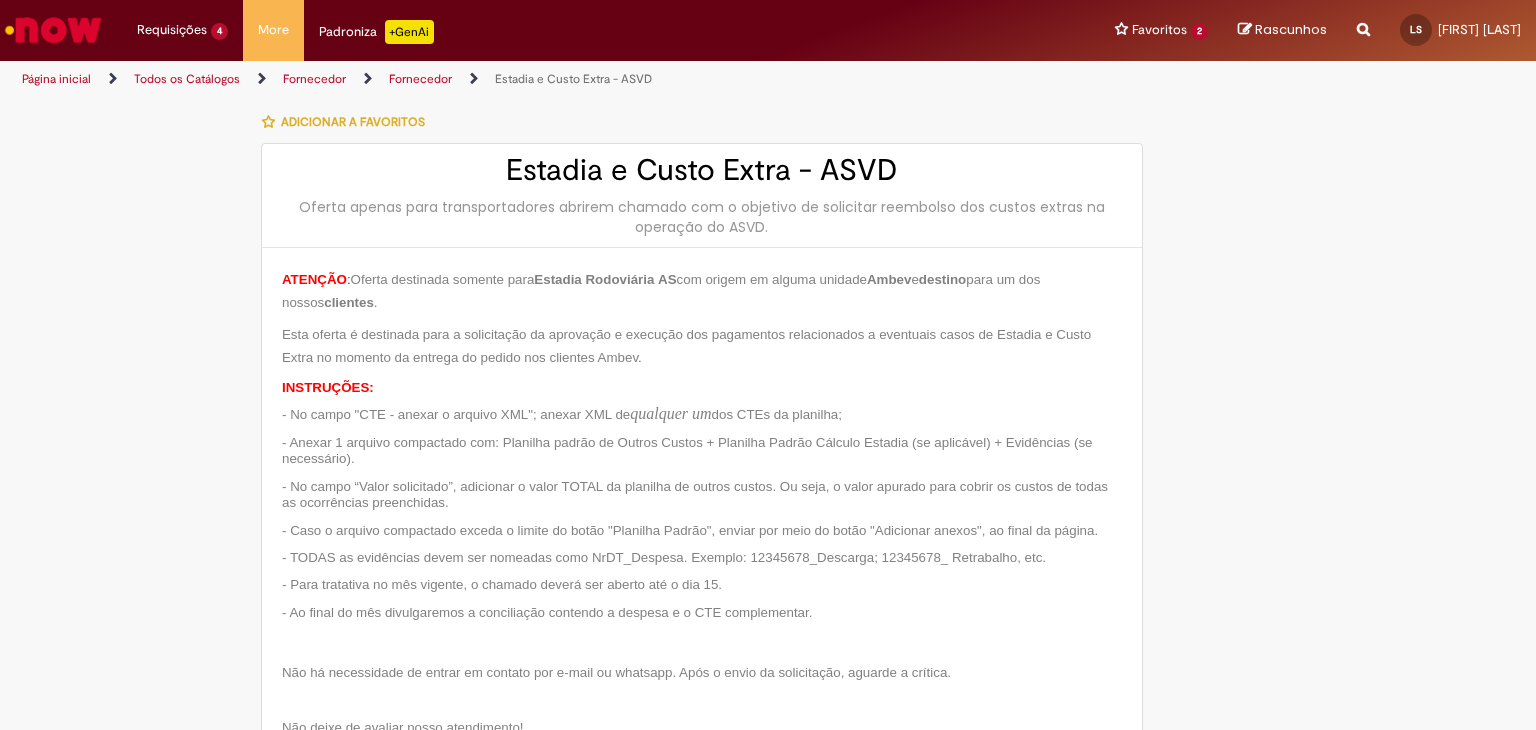 click on "Adicionar a Favoritos
Estadia e Custo Extra - ASVD
Oferta apenas para transportadores abrirem chamado com o objetivo de solicitar reembolso dos custos extras na operação do ASVD.
ATENÇÃO :  Oferta destinada somente para  Estadia Rodoviária   AS  com origem em alguma unidade  Ambev  e  destino  para um dos nossos  clientes .
Esta oferta é destinada para a solicitação da aprovação e execução dos pagamentos relacionados a eventuais casos de Estadia e Custo Extra no momento da entrega do pedido nos clientes Ambev.
INSTRUÇÕES:
- No campo "CTE - anexar o arquivo XML"; anexar XML de  qualquer um  dos CTEs da planilha;
- Anexar 1 arquivo compactado com: Planilha padrão de Outros Custos + Planilha Padrão Cálculo Estadia (se aplicável) + Evidências (se necessário).
- Para tratativa no mês vigente, o chamado deverá ser aberto até o dia 15." at bounding box center (768, 807) 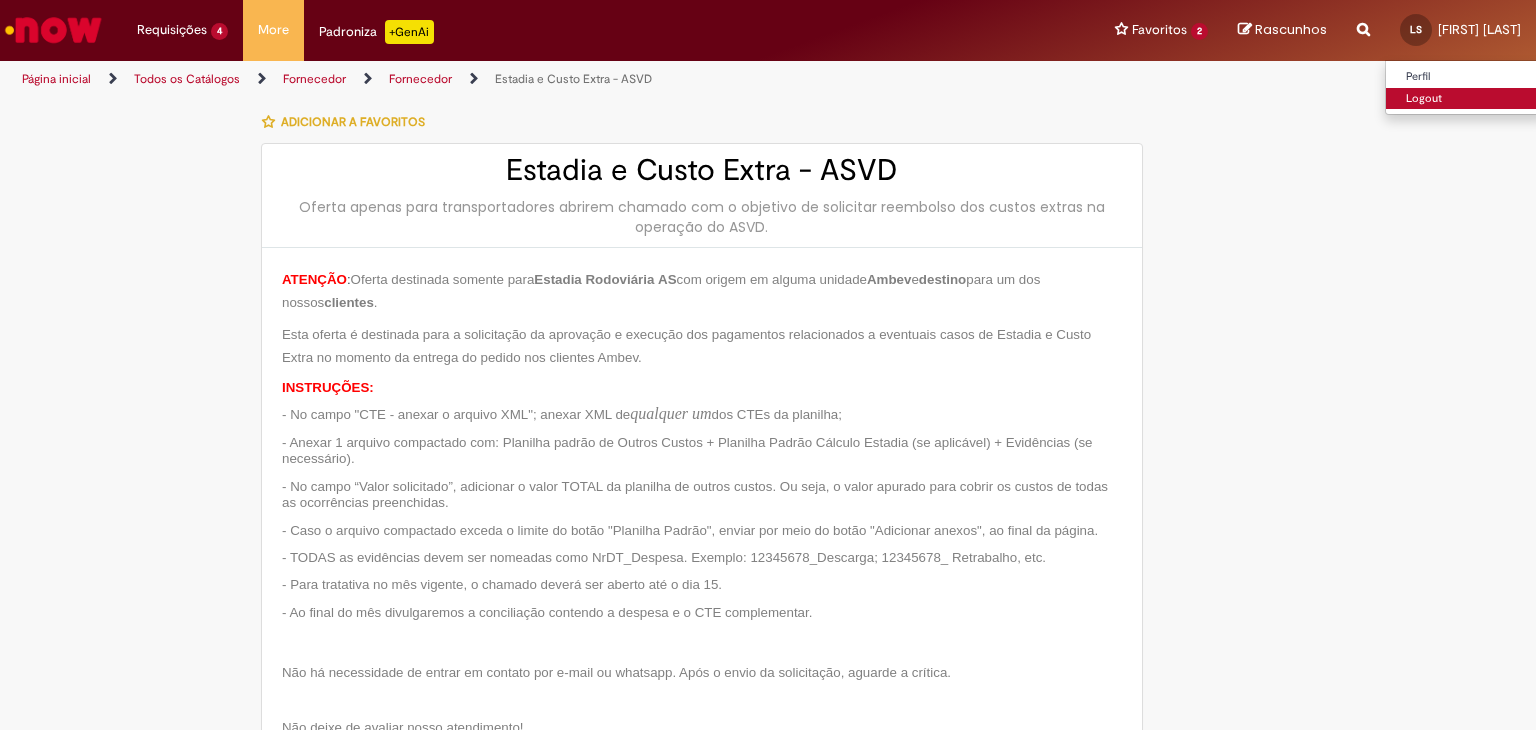click on "Logout" at bounding box center [1465, 99] 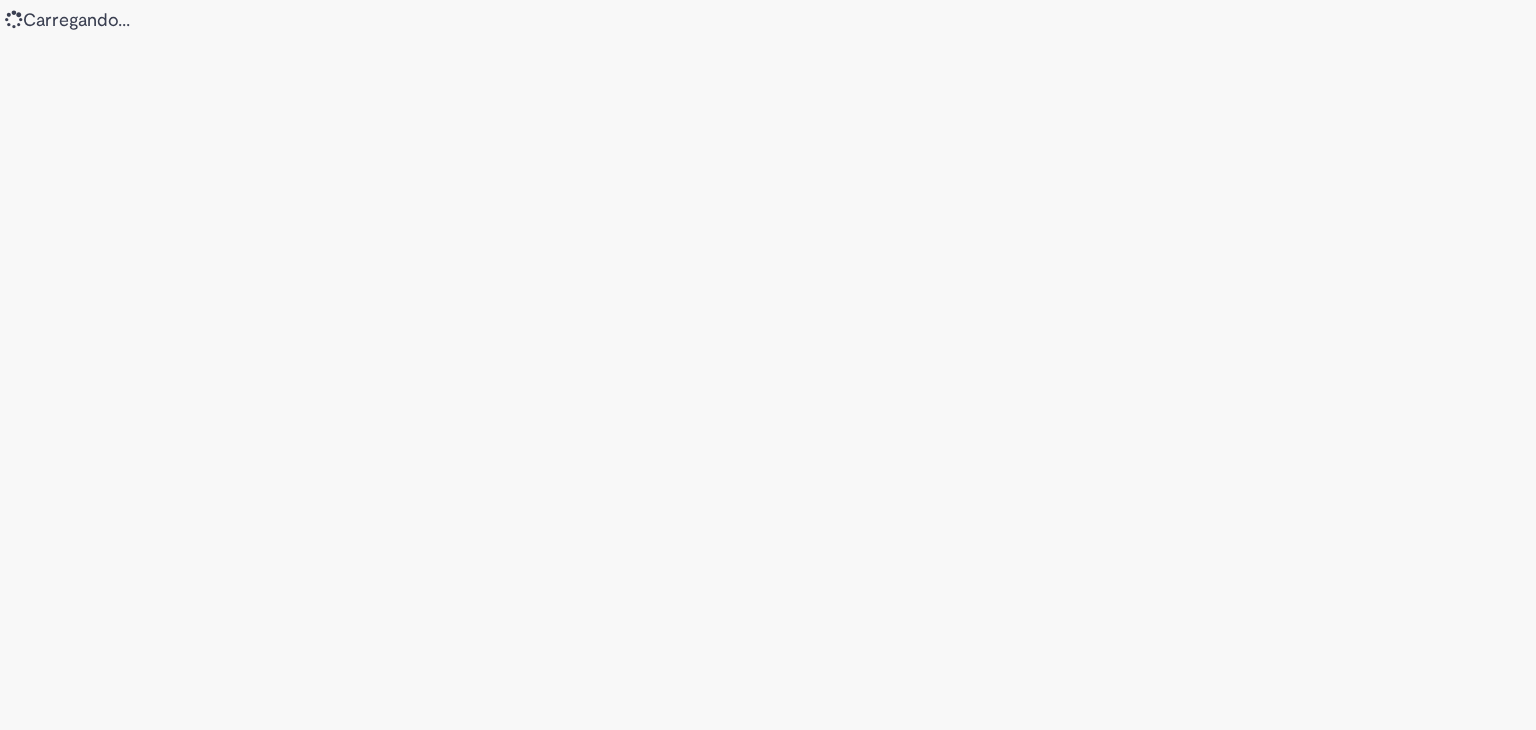 scroll, scrollTop: 0, scrollLeft: 0, axis: both 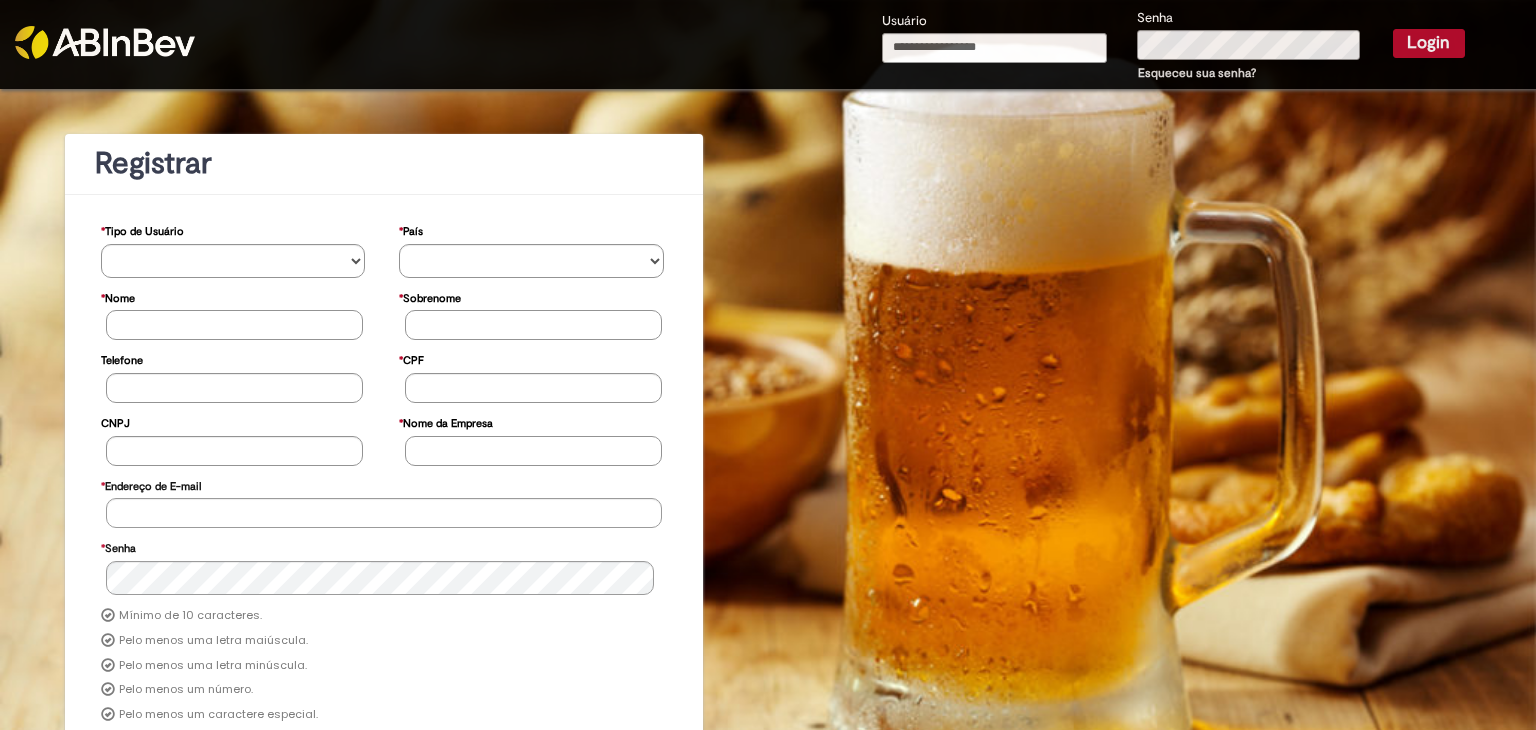 type on "**********" 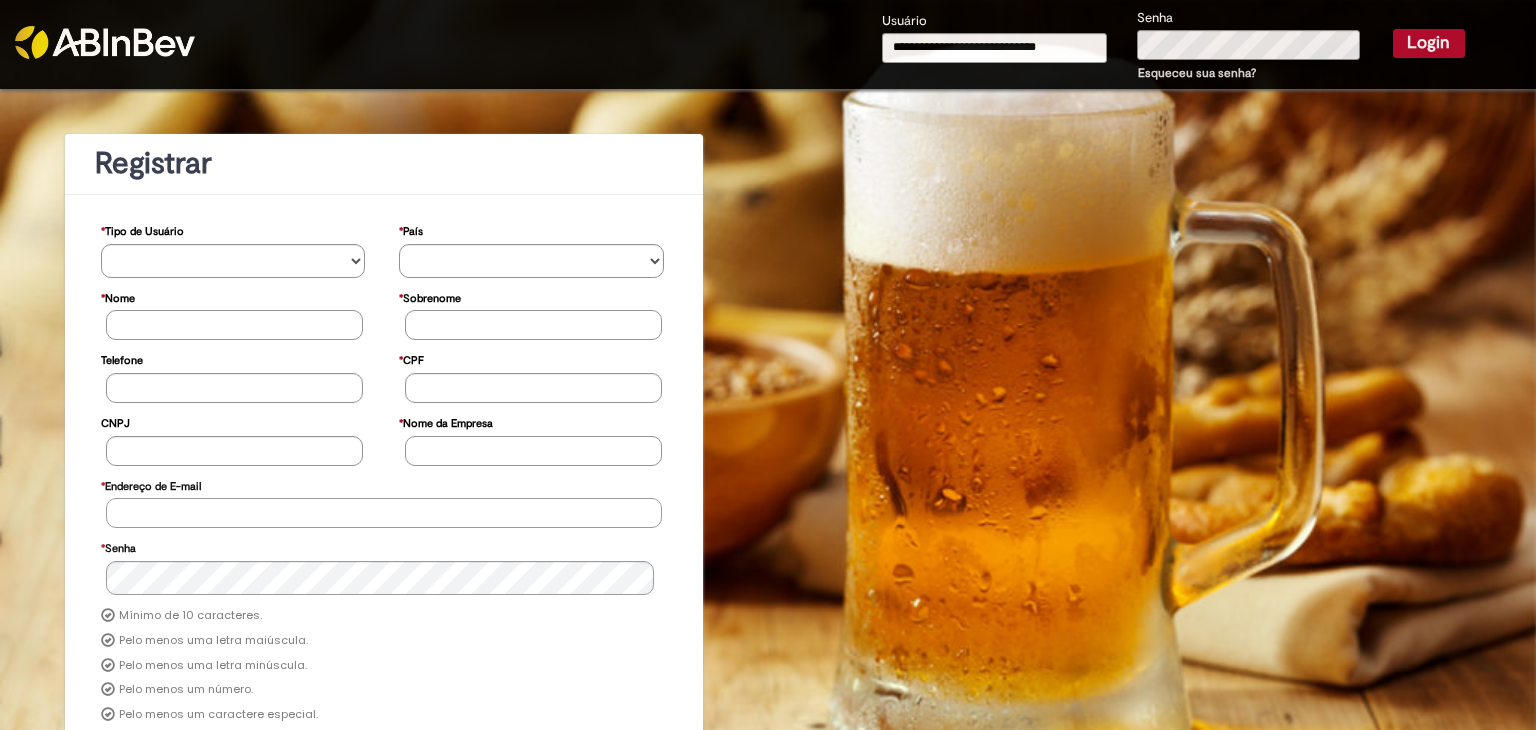 type on "**********" 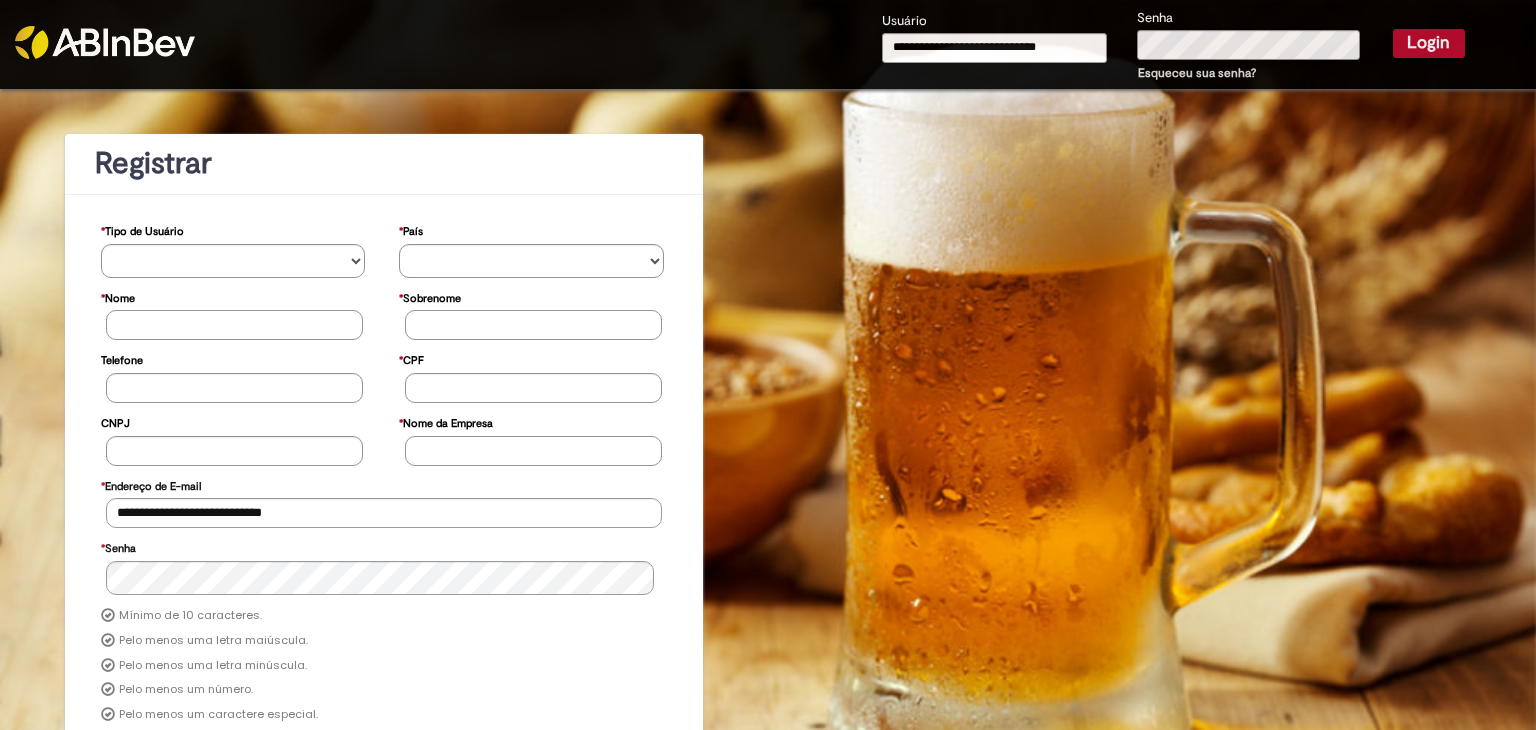 click on "**********" at bounding box center (995, 48) 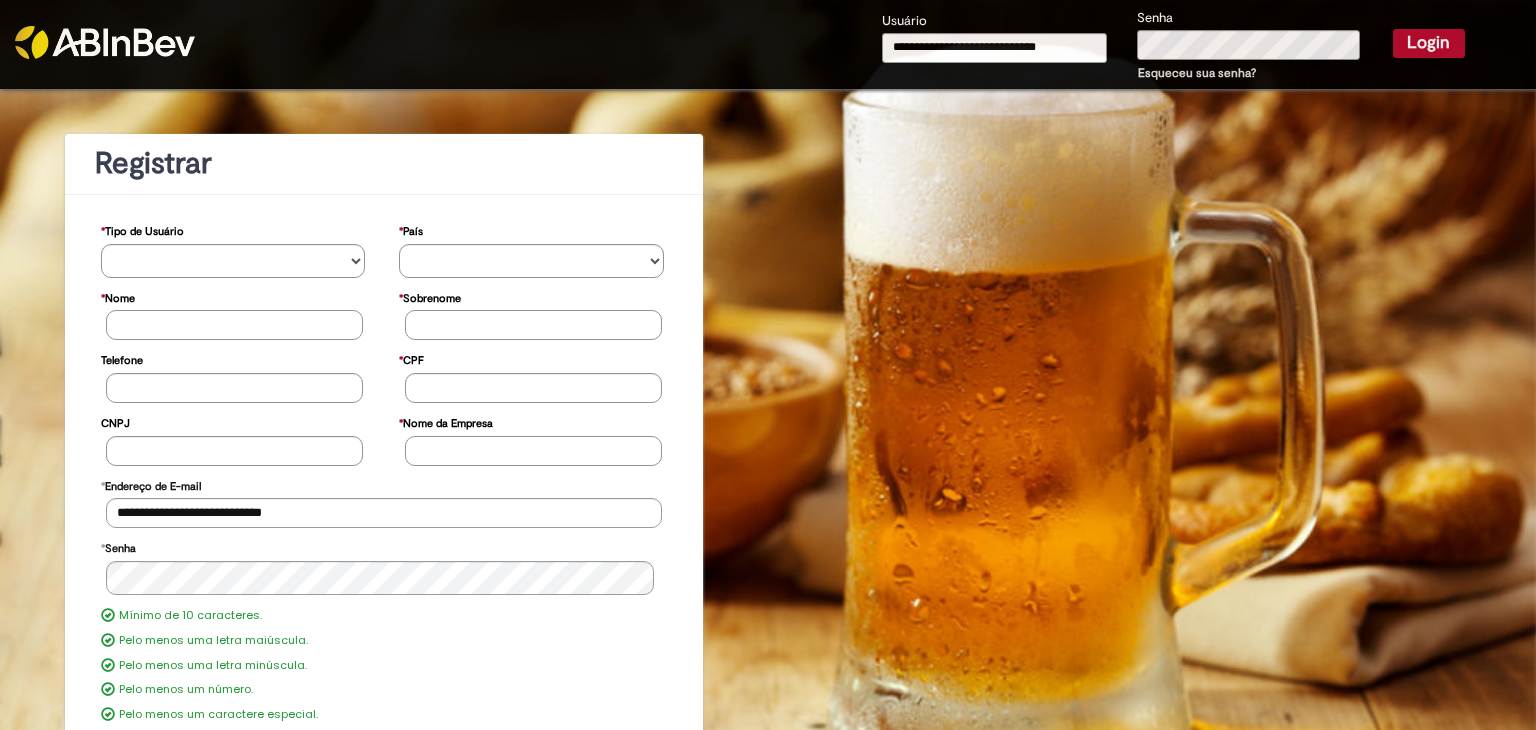 drag, startPoint x: 1066, startPoint y: 45, endPoint x: 684, endPoint y: 53, distance: 382.08377 